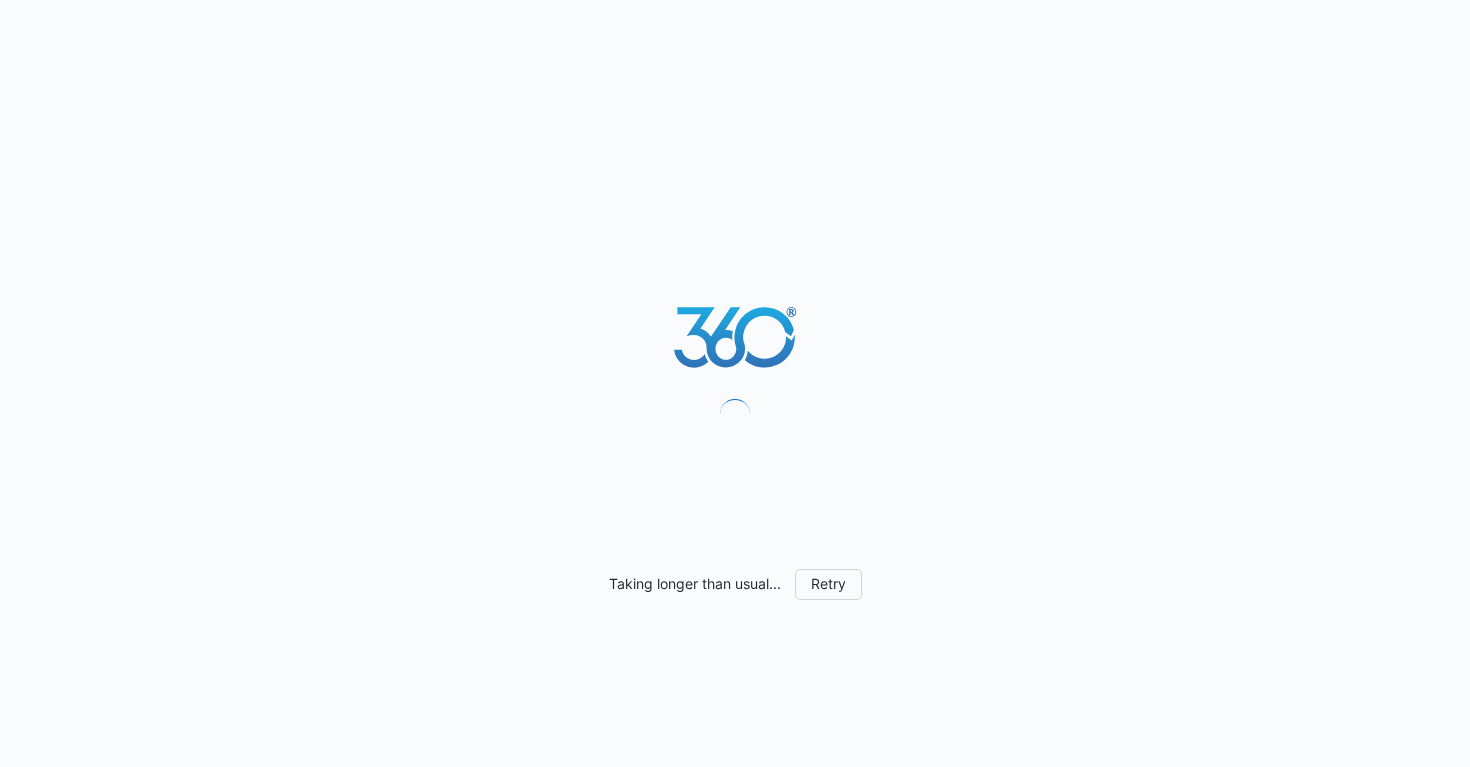 scroll, scrollTop: 0, scrollLeft: 0, axis: both 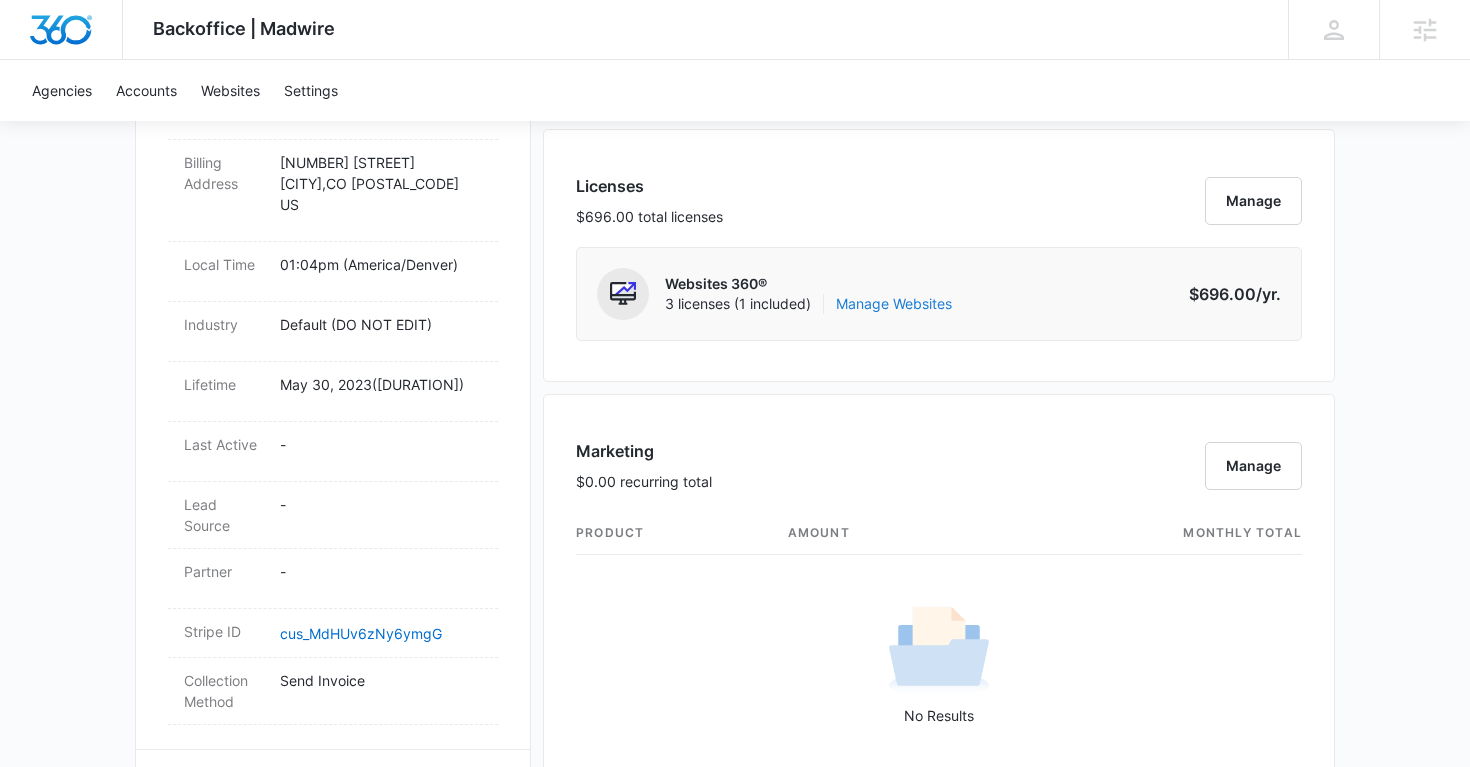 click on "Manage Websites" at bounding box center (894, 304) 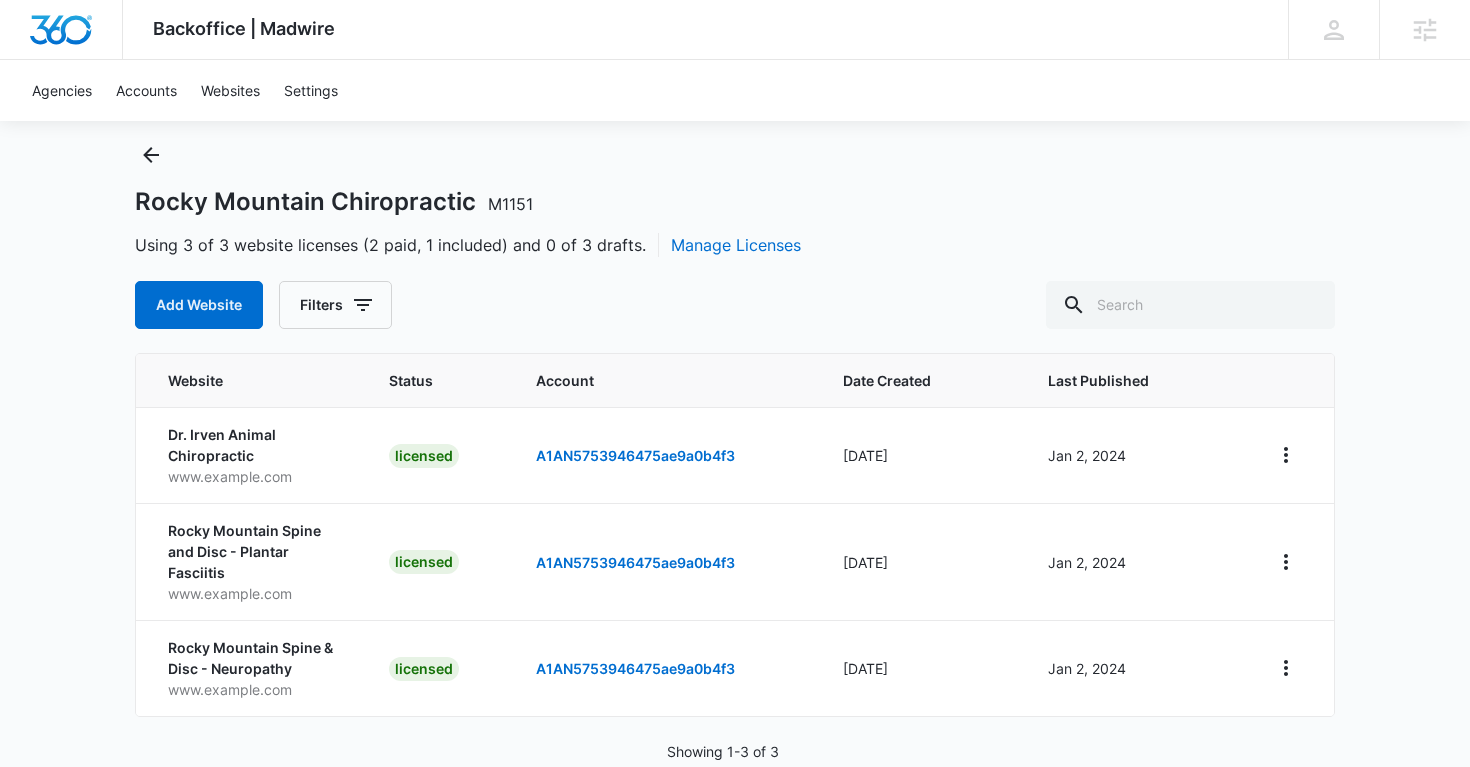 scroll, scrollTop: 89, scrollLeft: 0, axis: vertical 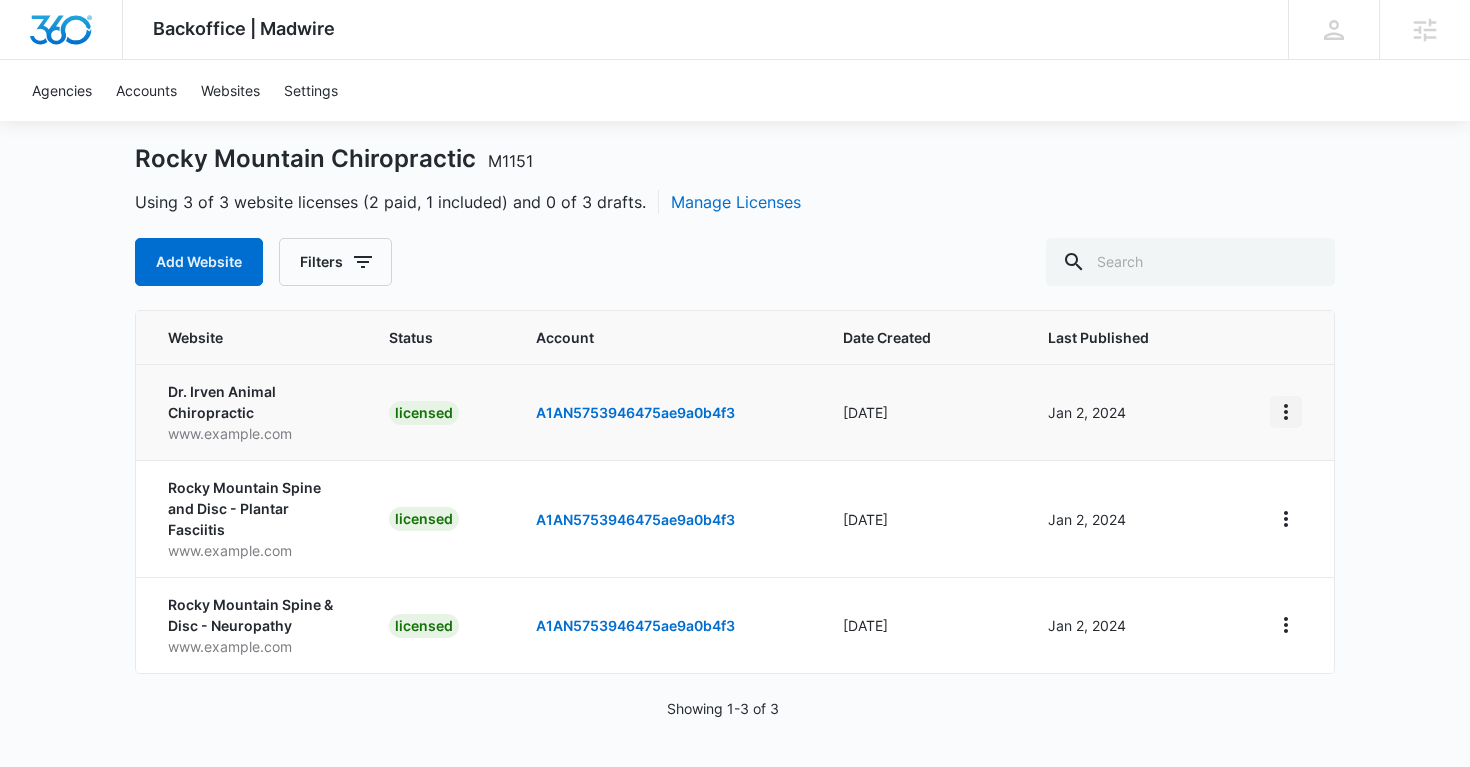 click 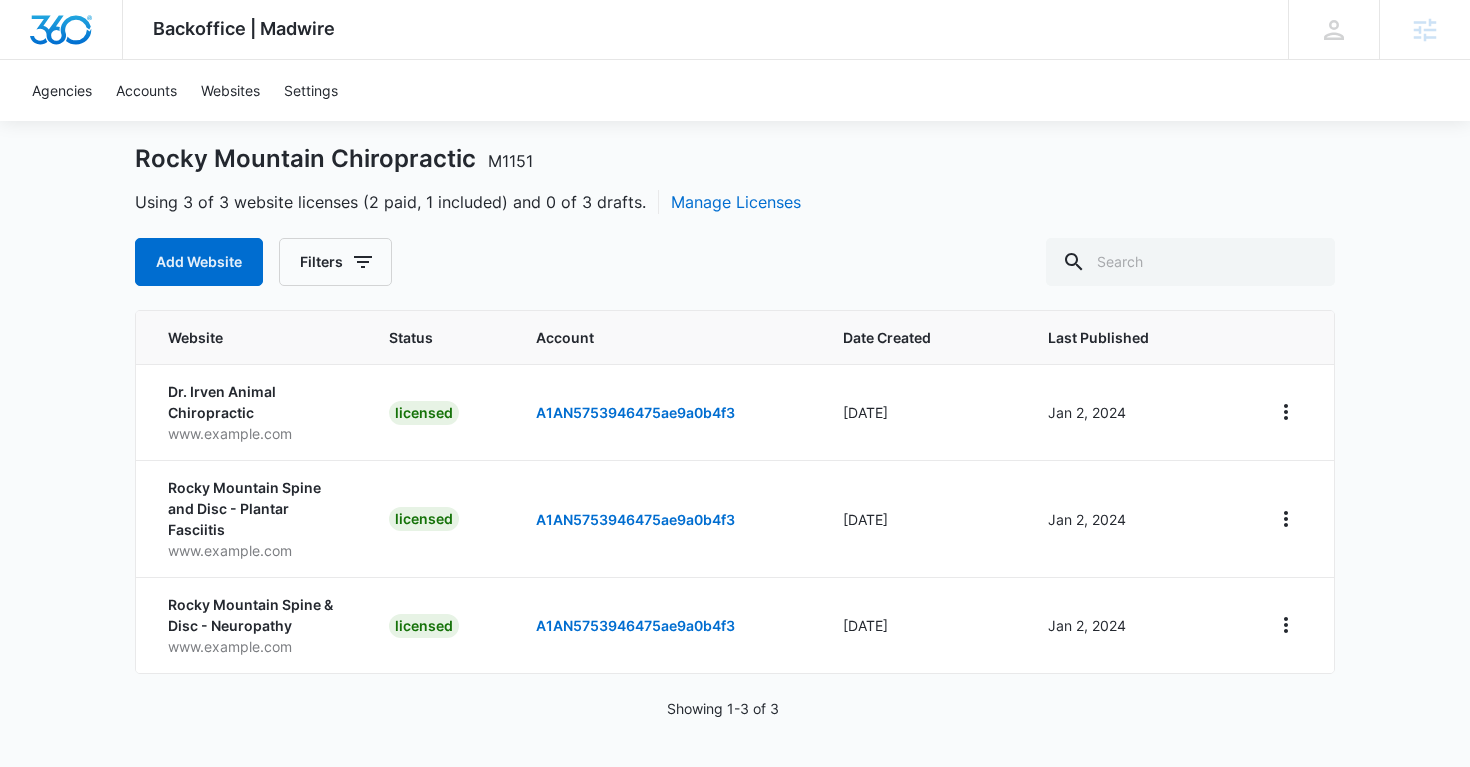 scroll, scrollTop: 0, scrollLeft: 0, axis: both 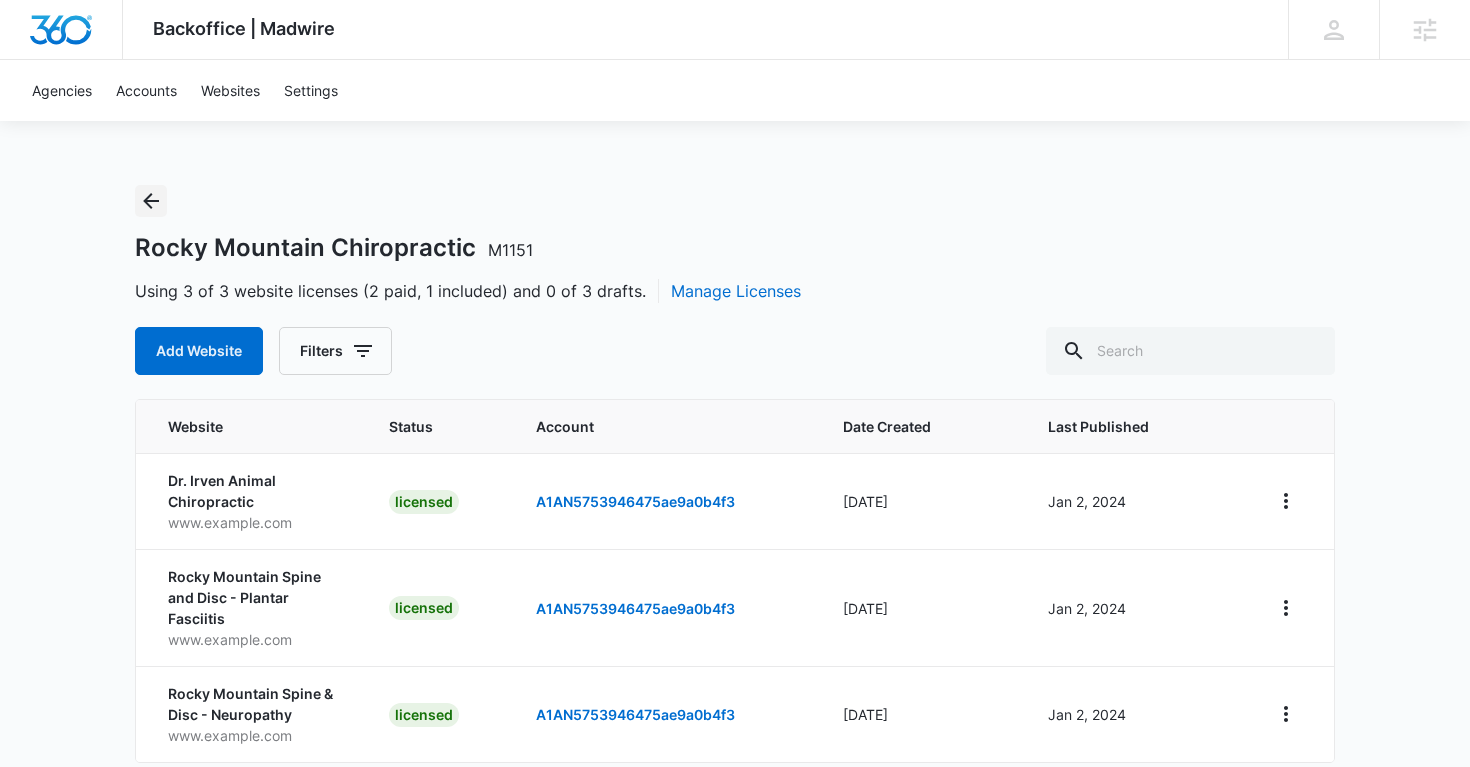 click 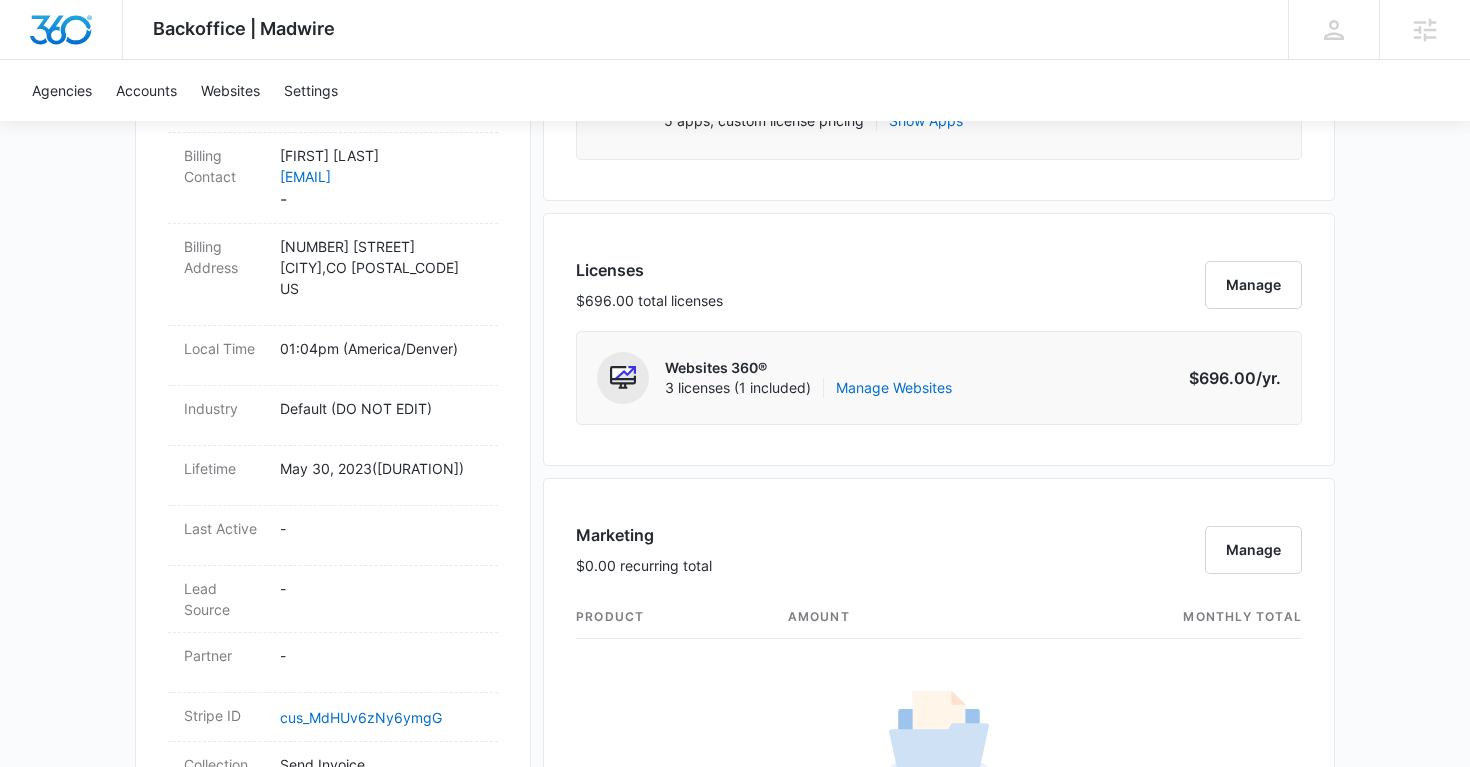 scroll, scrollTop: 742, scrollLeft: 0, axis: vertical 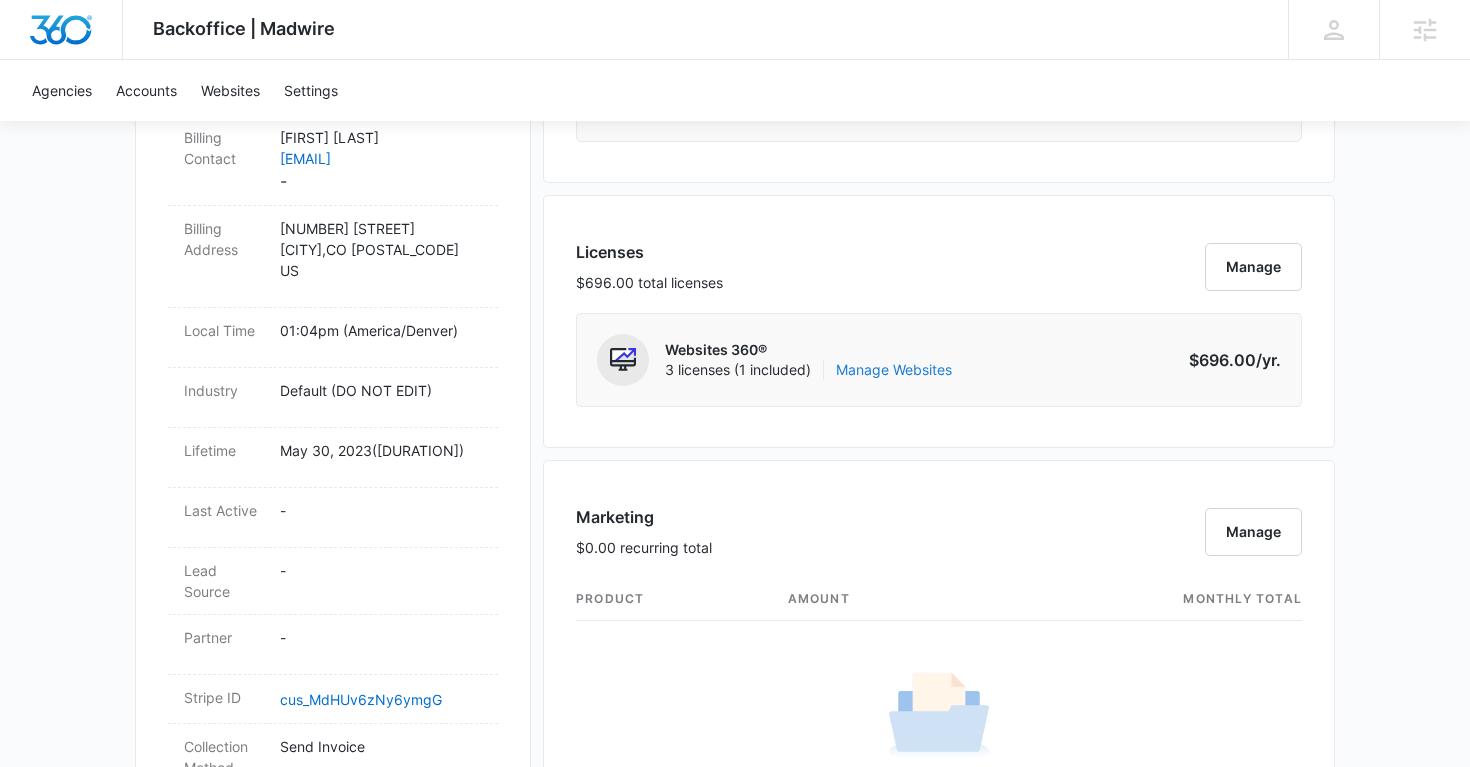 click on "Manage Websites" at bounding box center [894, 370] 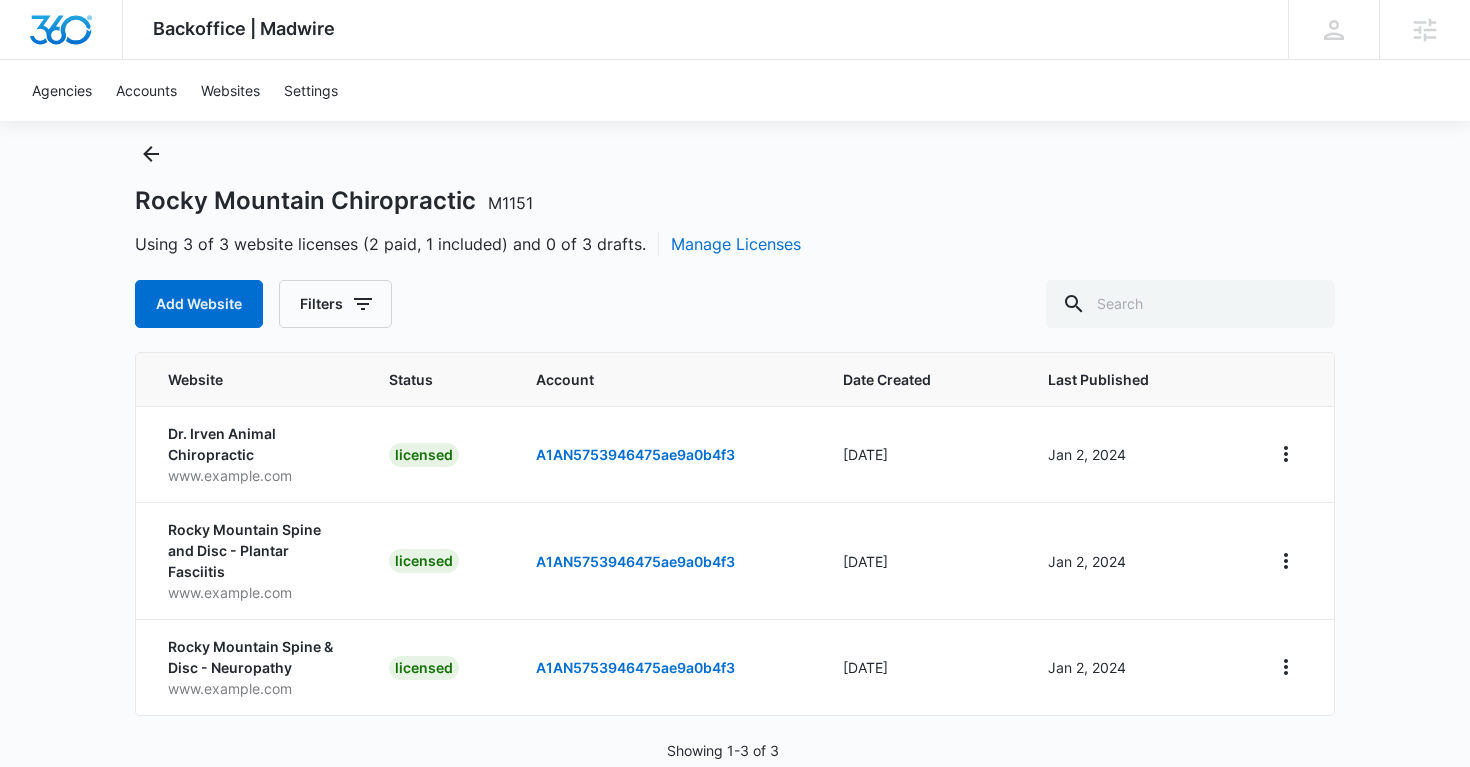 scroll, scrollTop: 89, scrollLeft: 0, axis: vertical 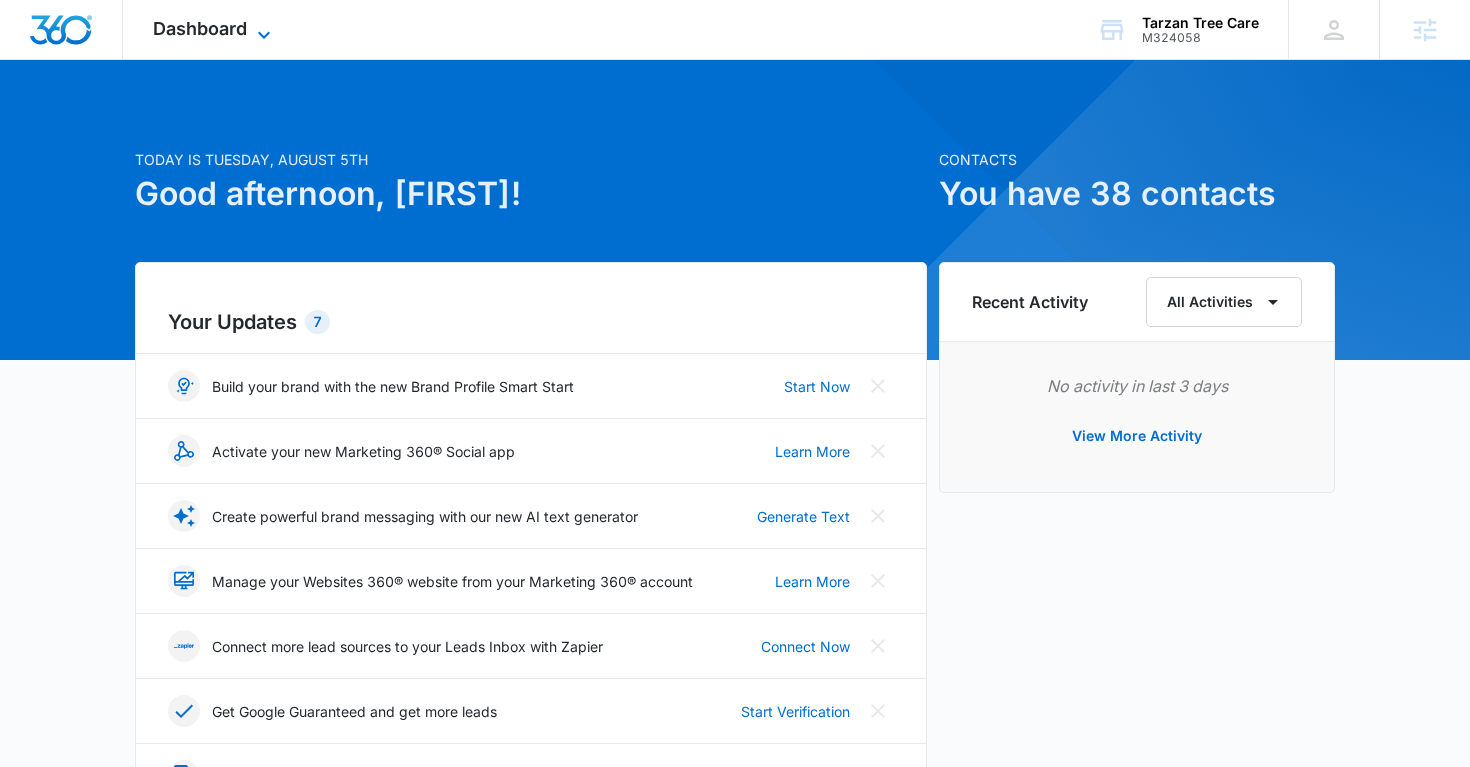 click 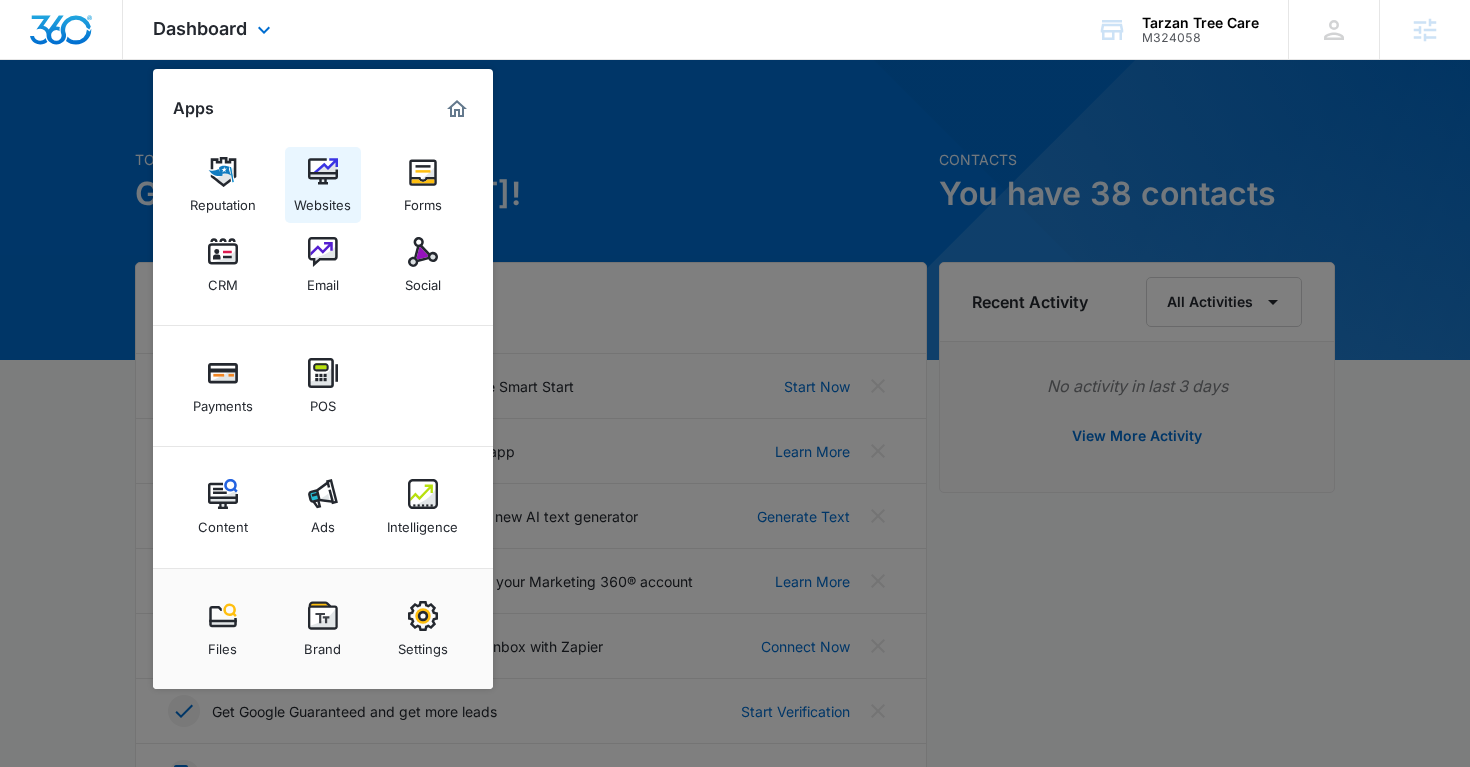 click at bounding box center (323, 172) 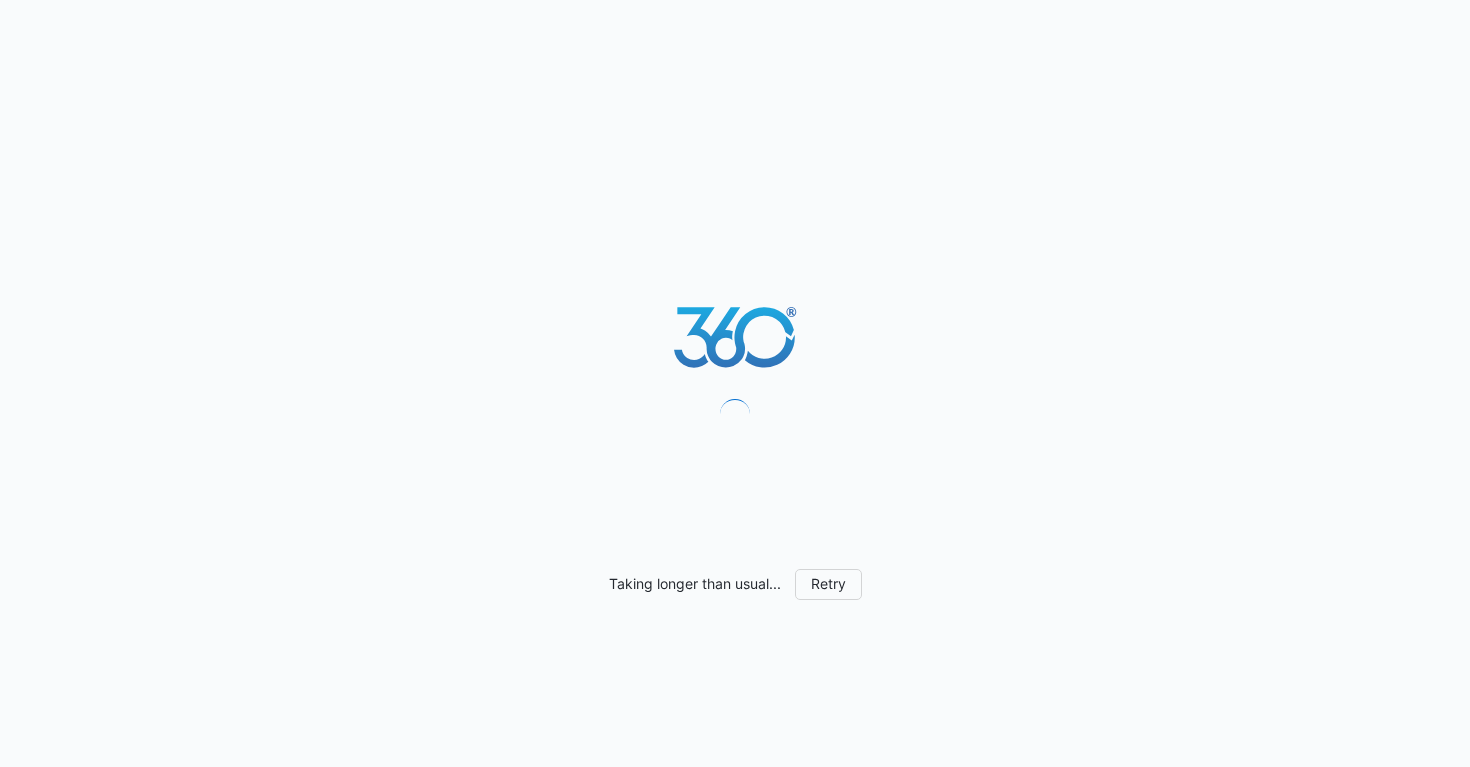 scroll, scrollTop: 0, scrollLeft: 0, axis: both 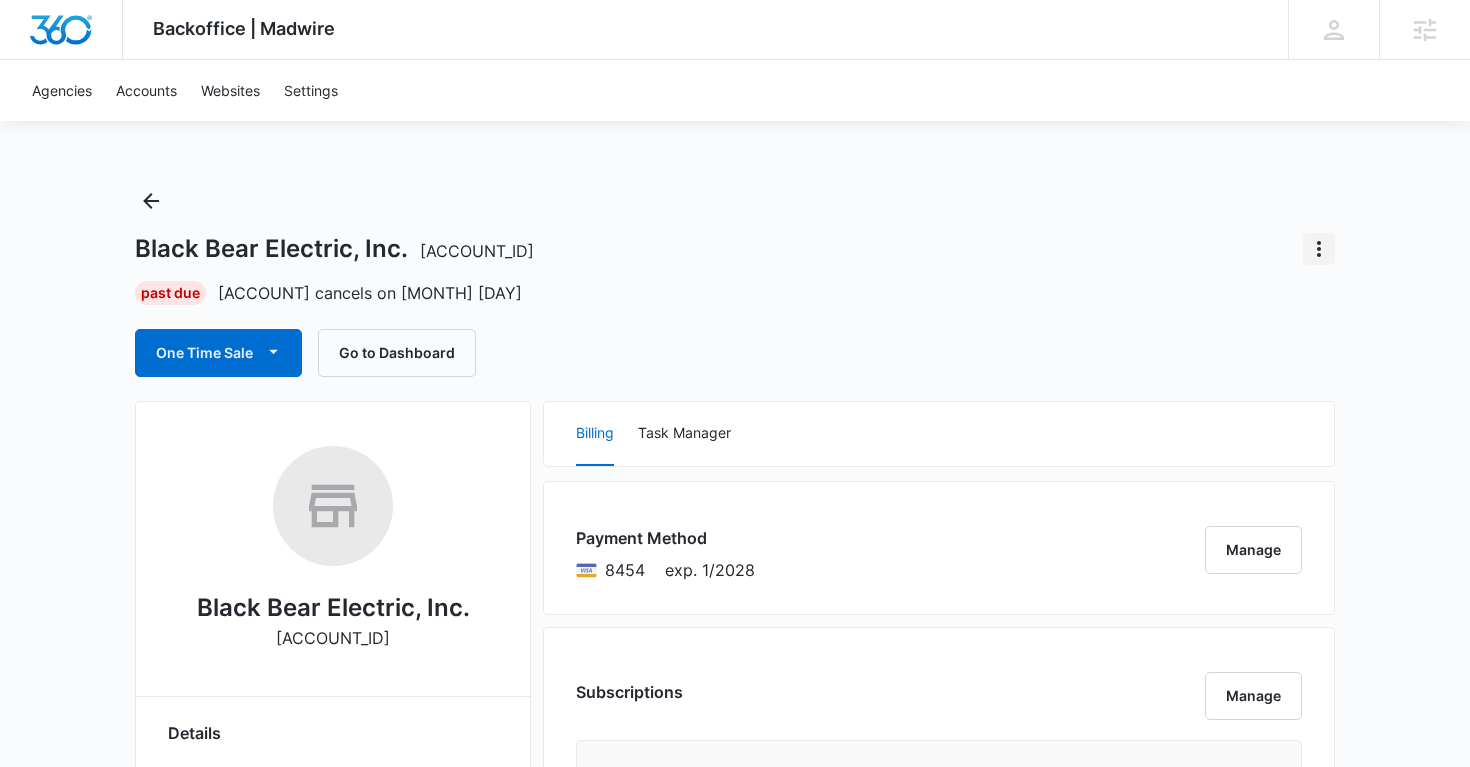 click 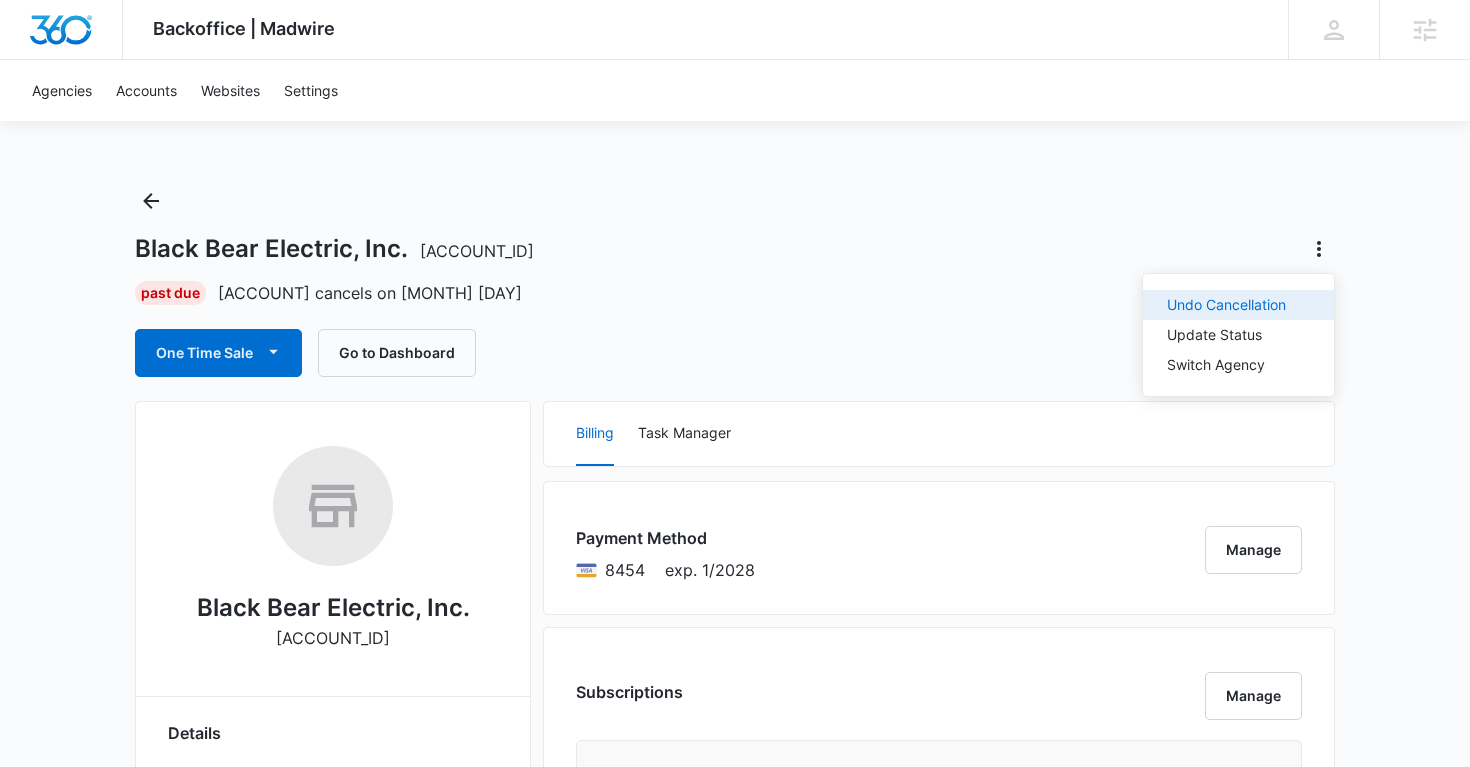 click on "Undo Cancellation" at bounding box center [1226, 305] 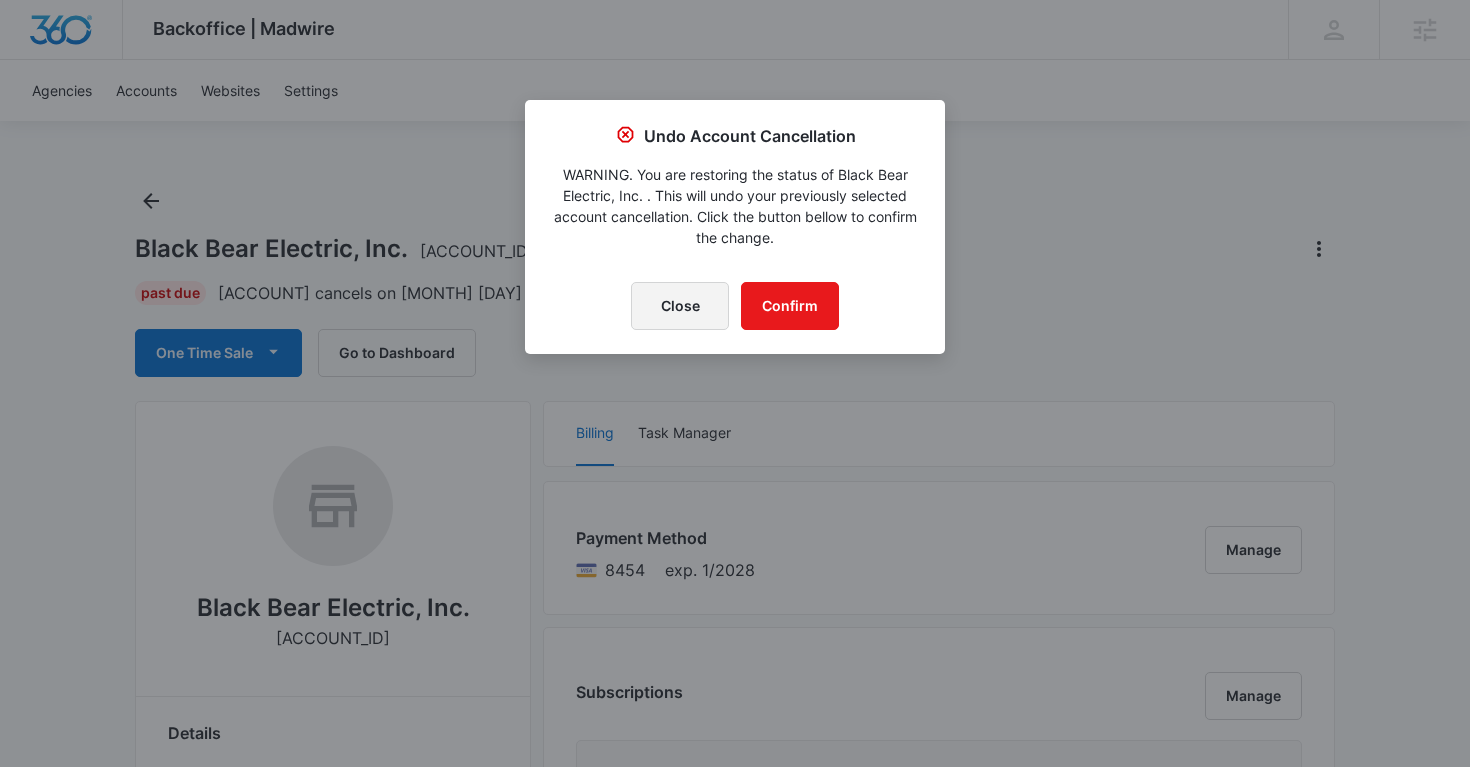 click on "Close" at bounding box center (680, 306) 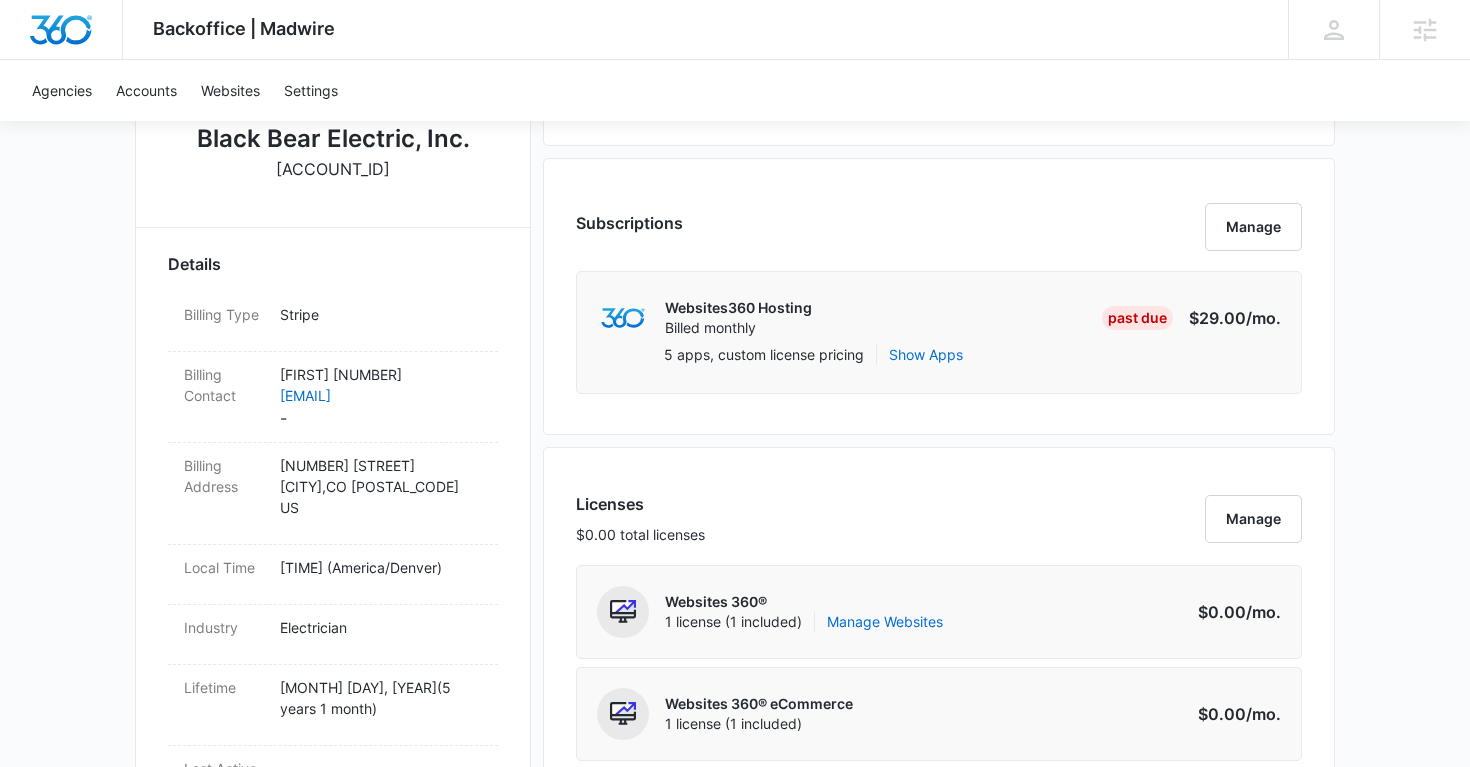 scroll, scrollTop: 473, scrollLeft: 0, axis: vertical 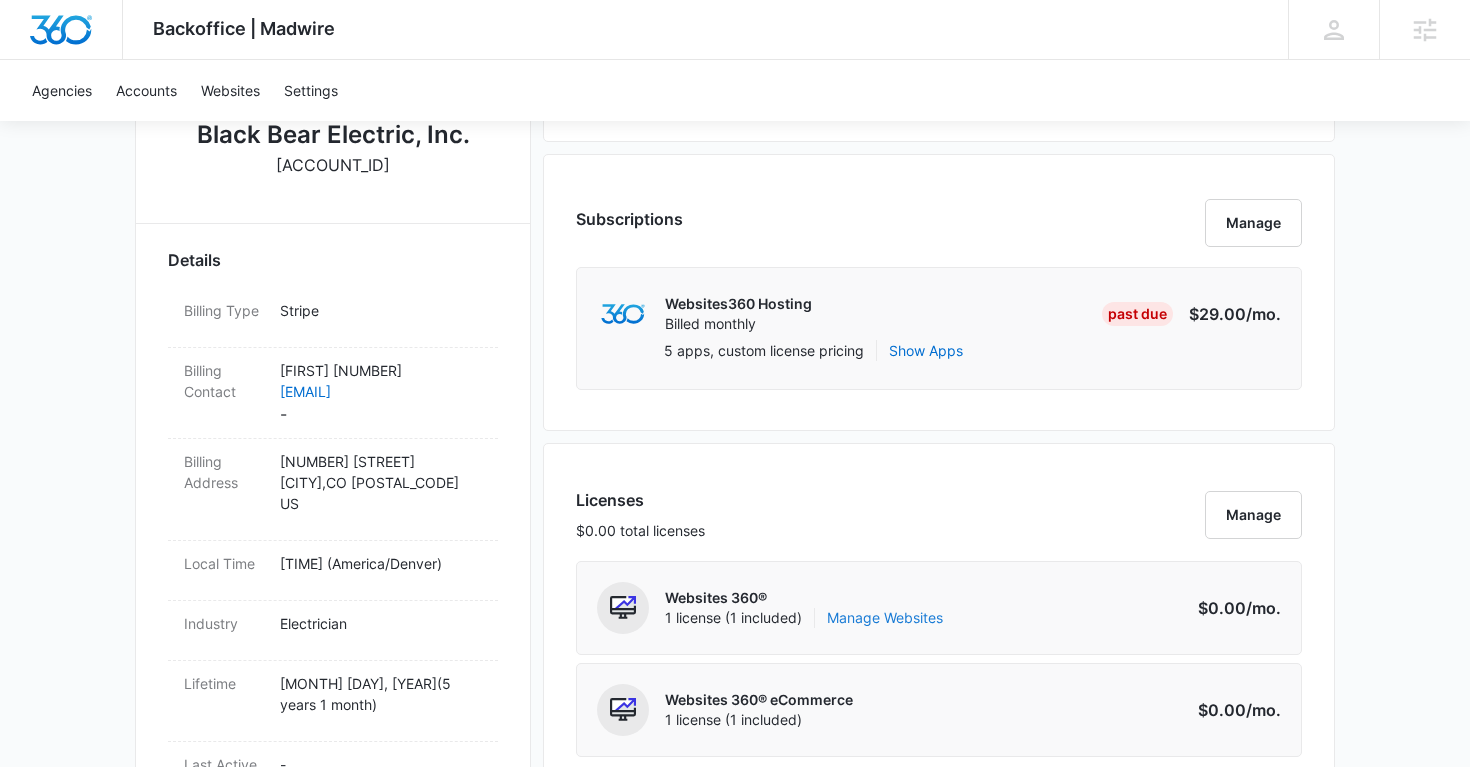 click on "Manage Websites" at bounding box center [885, 618] 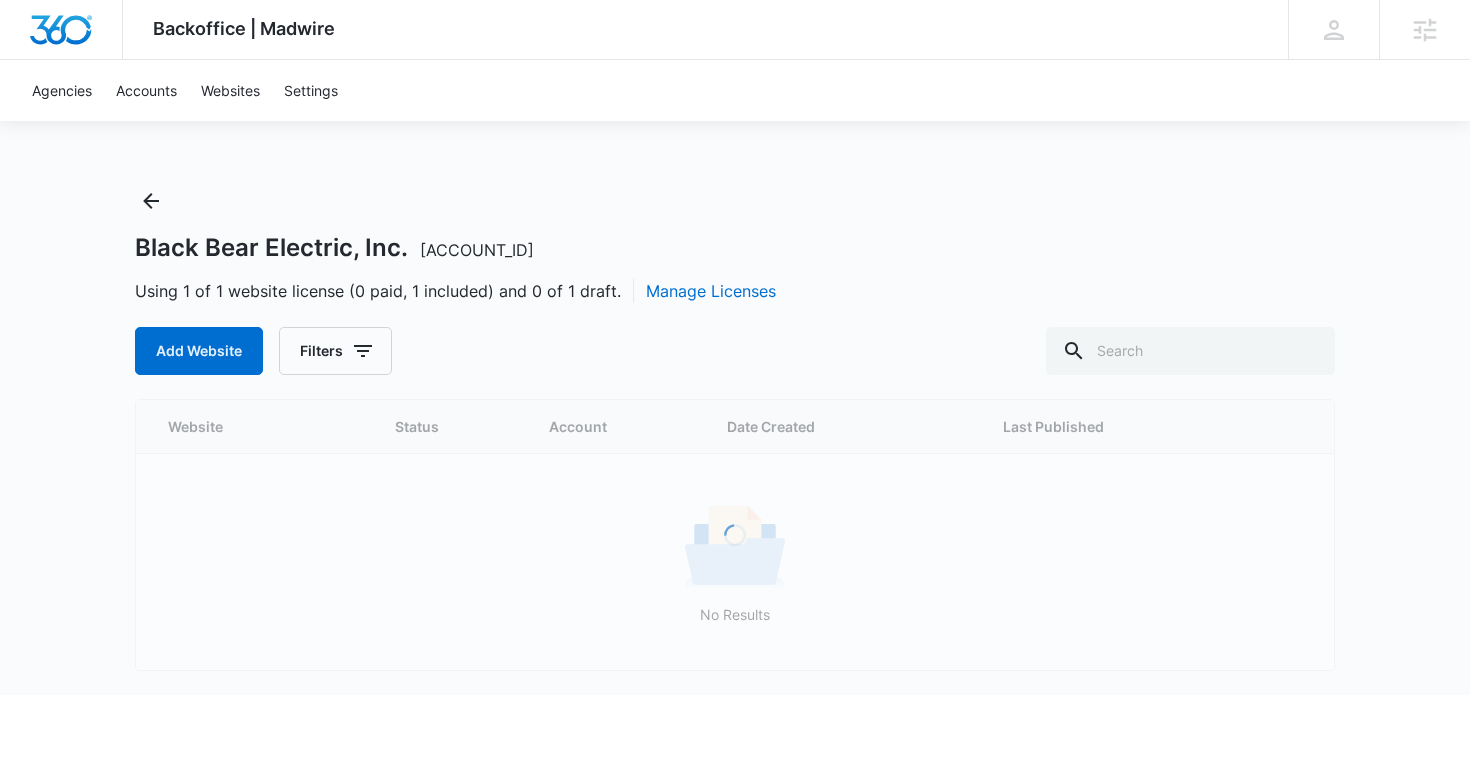 scroll, scrollTop: 0, scrollLeft: 0, axis: both 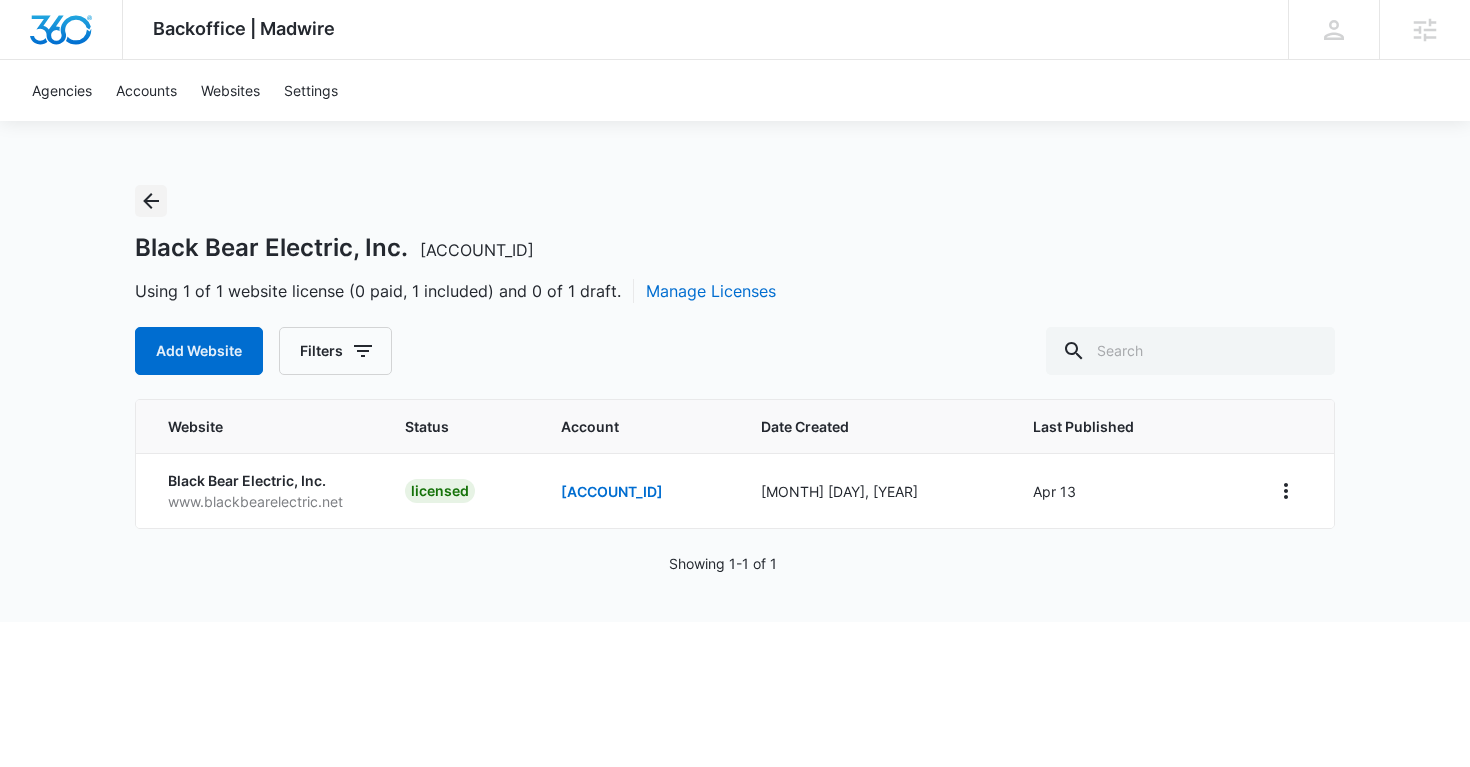 click 